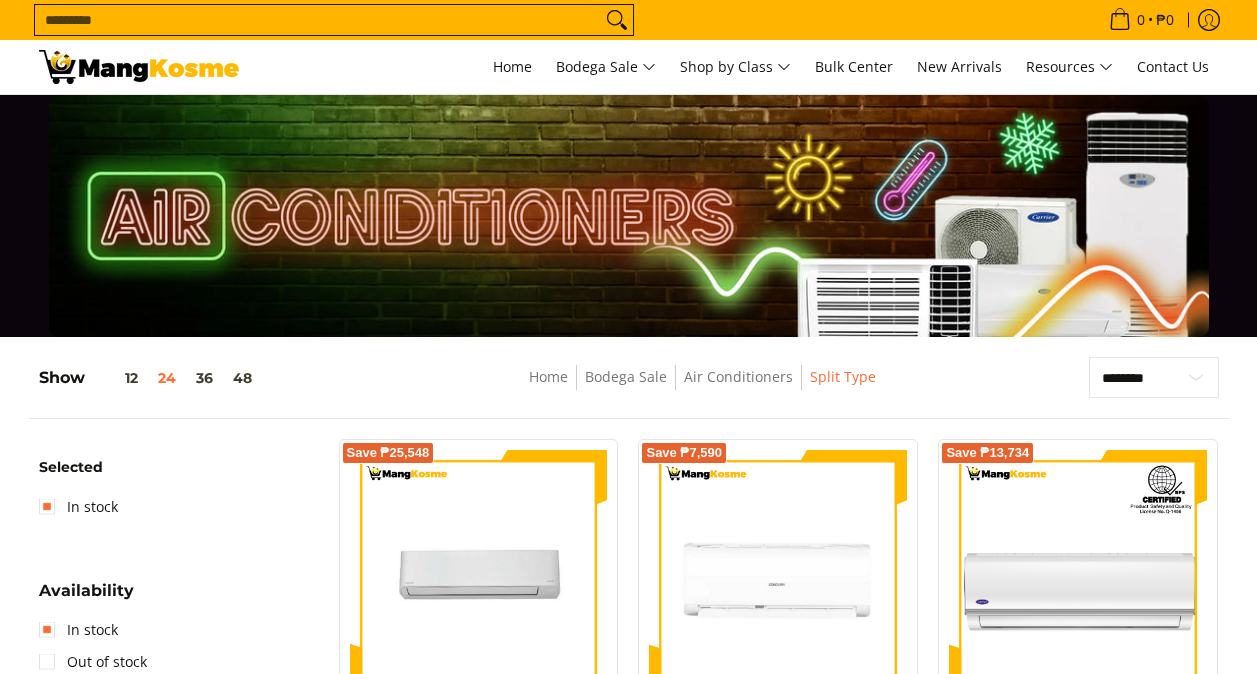 scroll, scrollTop: 0, scrollLeft: 0, axis: both 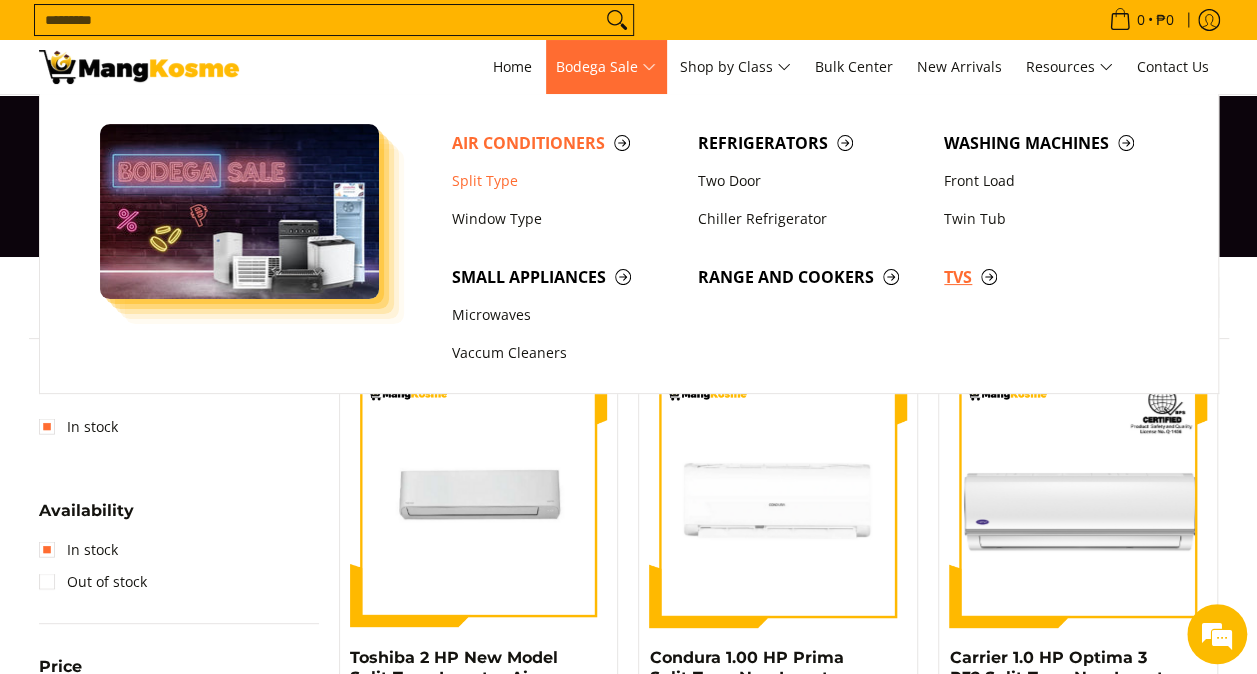 click on "TVs" at bounding box center [1057, 277] 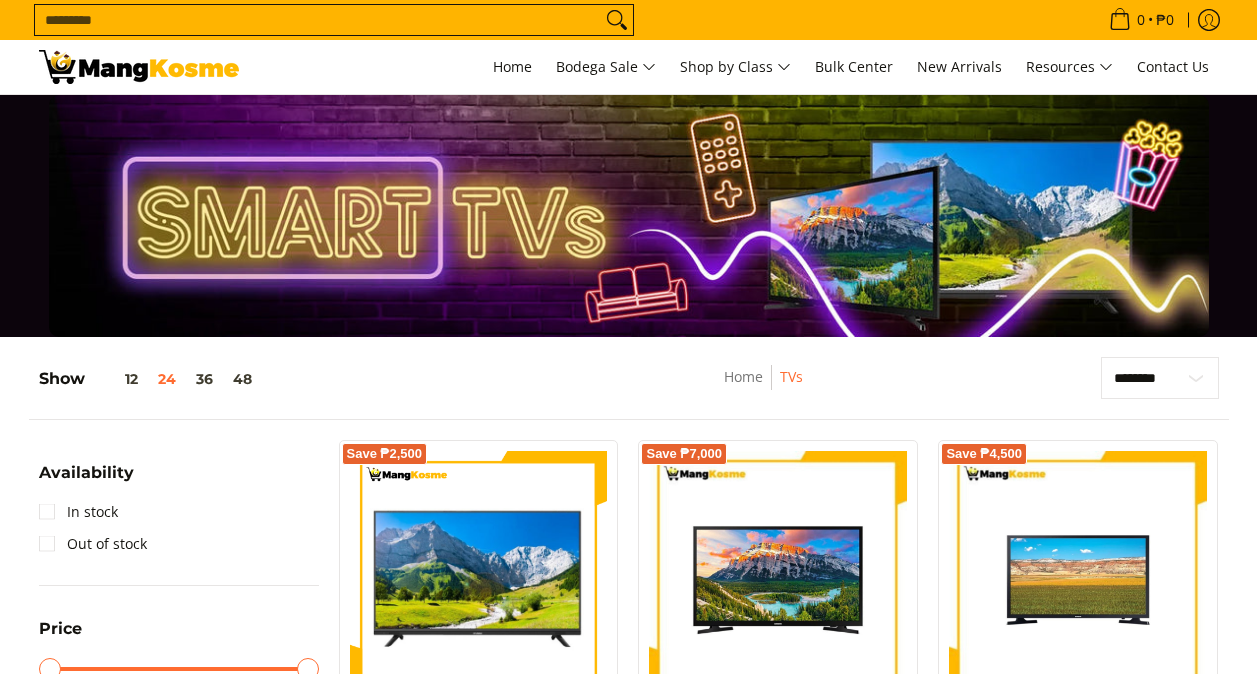 scroll, scrollTop: 0, scrollLeft: 0, axis: both 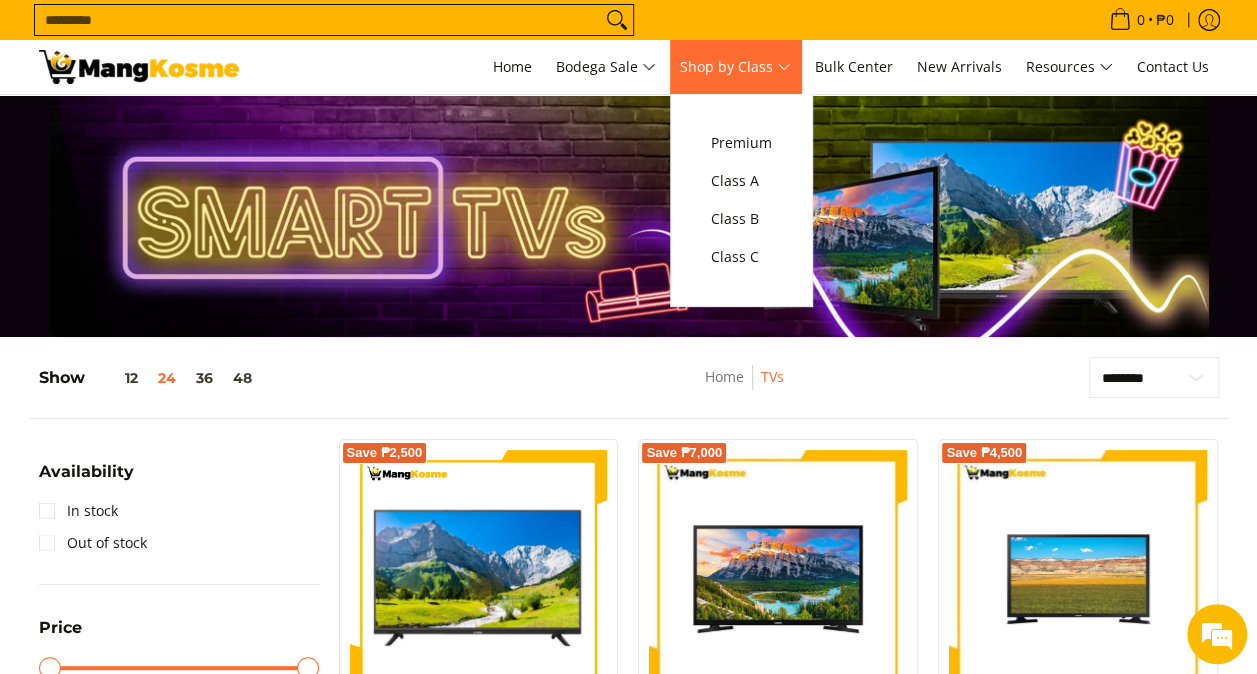 click on "Shop by Class" at bounding box center (735, 67) 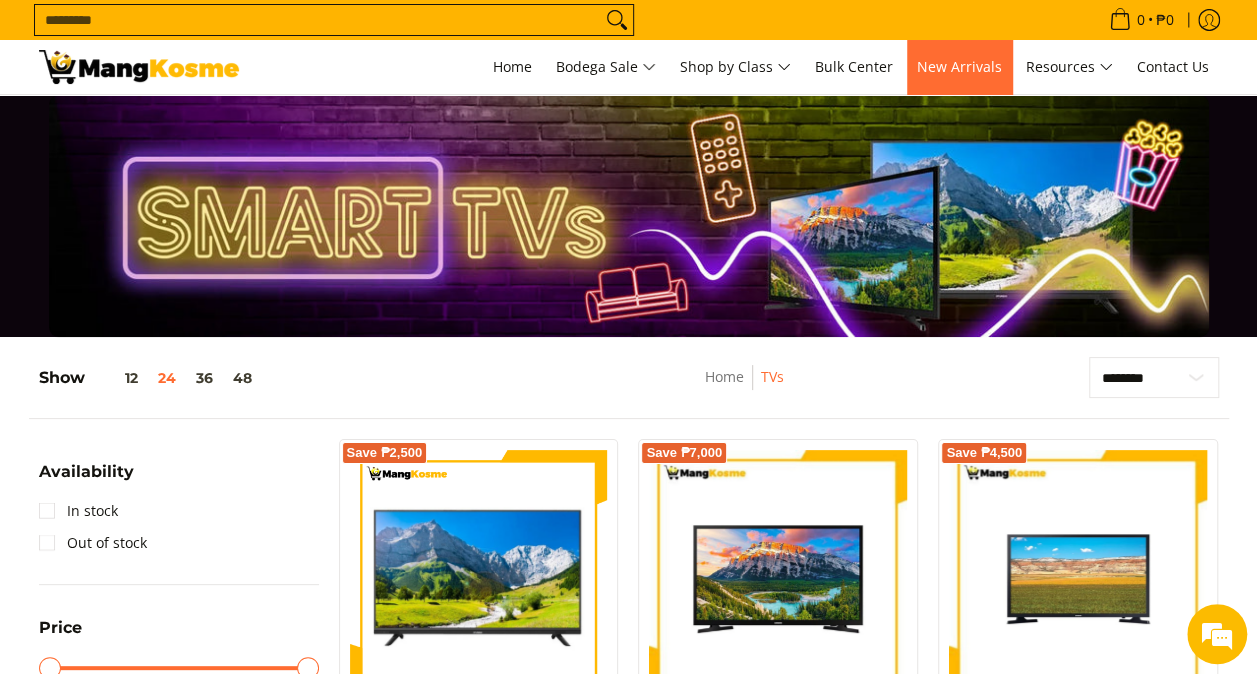 click on "New Arrivals" at bounding box center [959, 66] 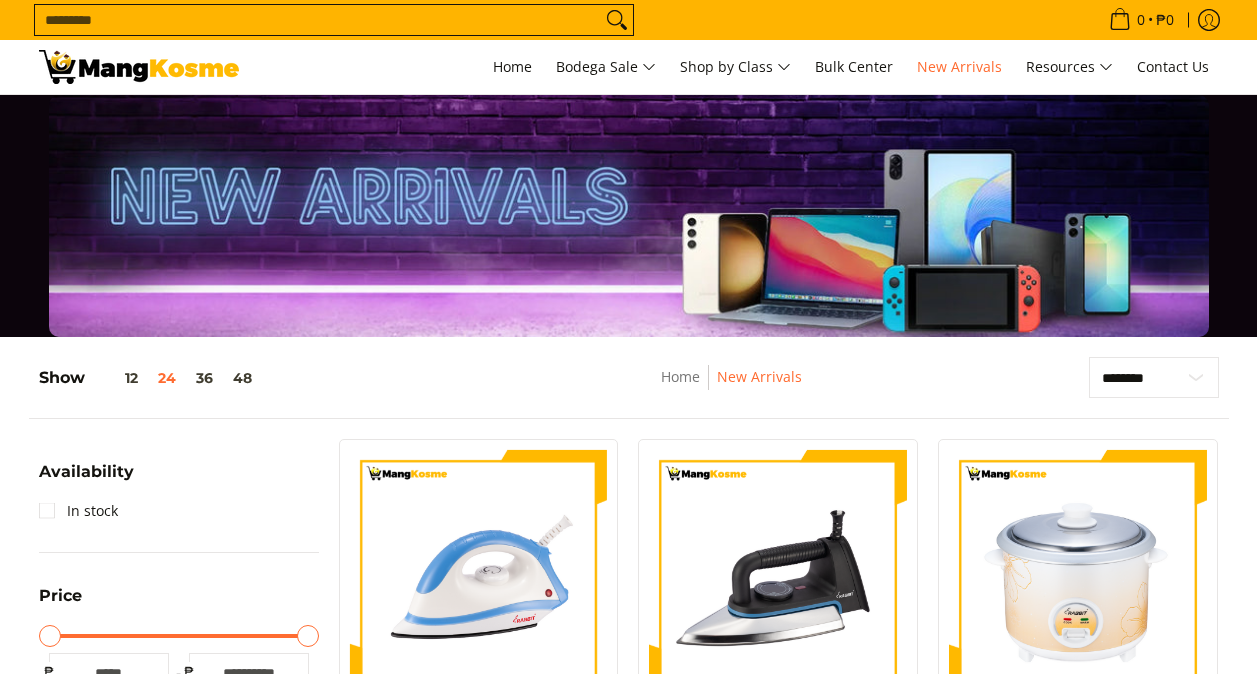 scroll, scrollTop: 0, scrollLeft: 0, axis: both 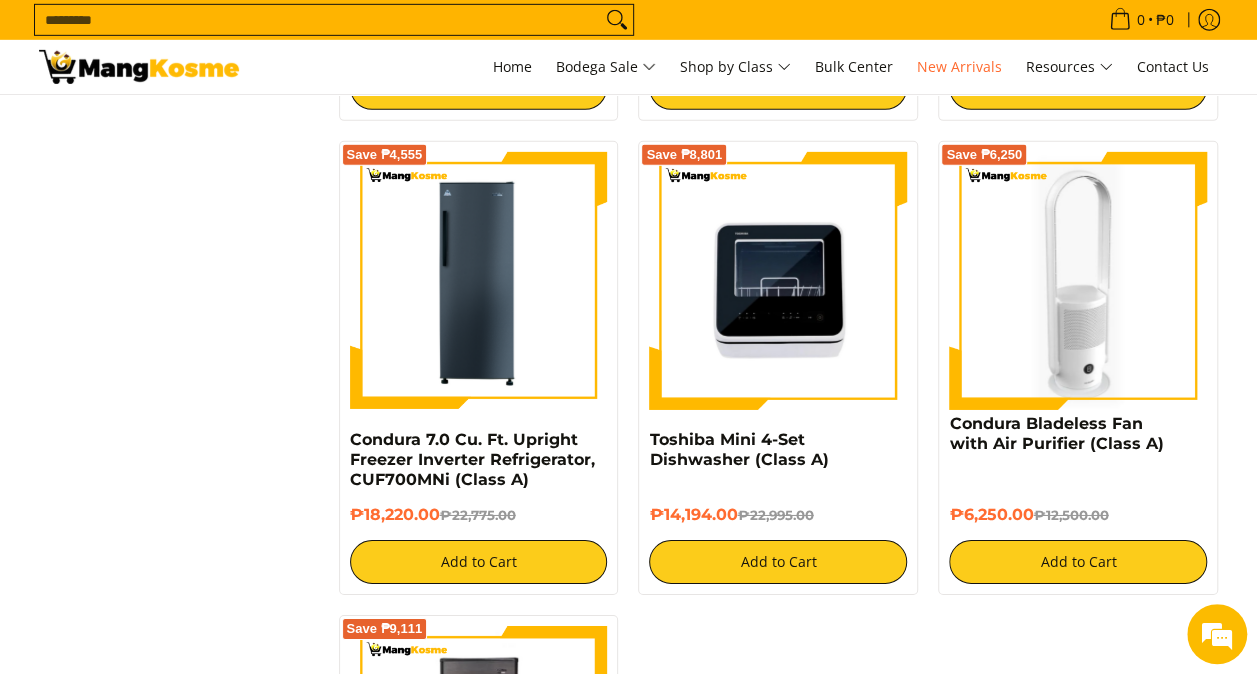 click 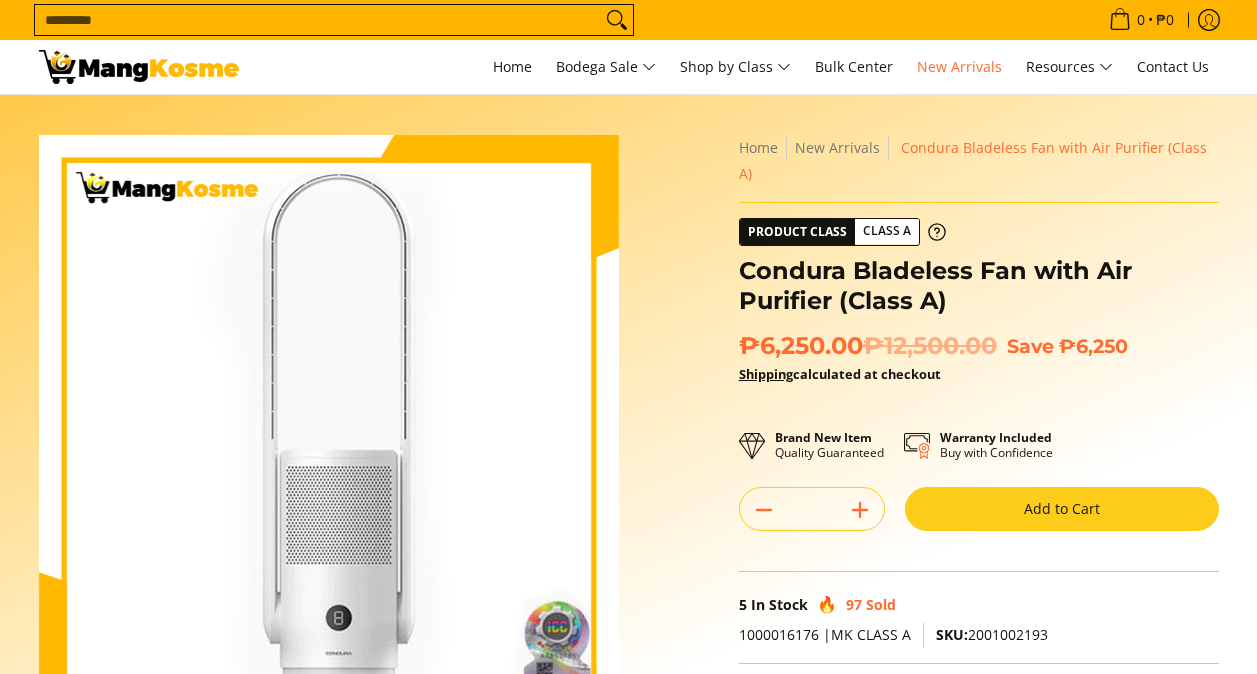 scroll, scrollTop: 0, scrollLeft: 0, axis: both 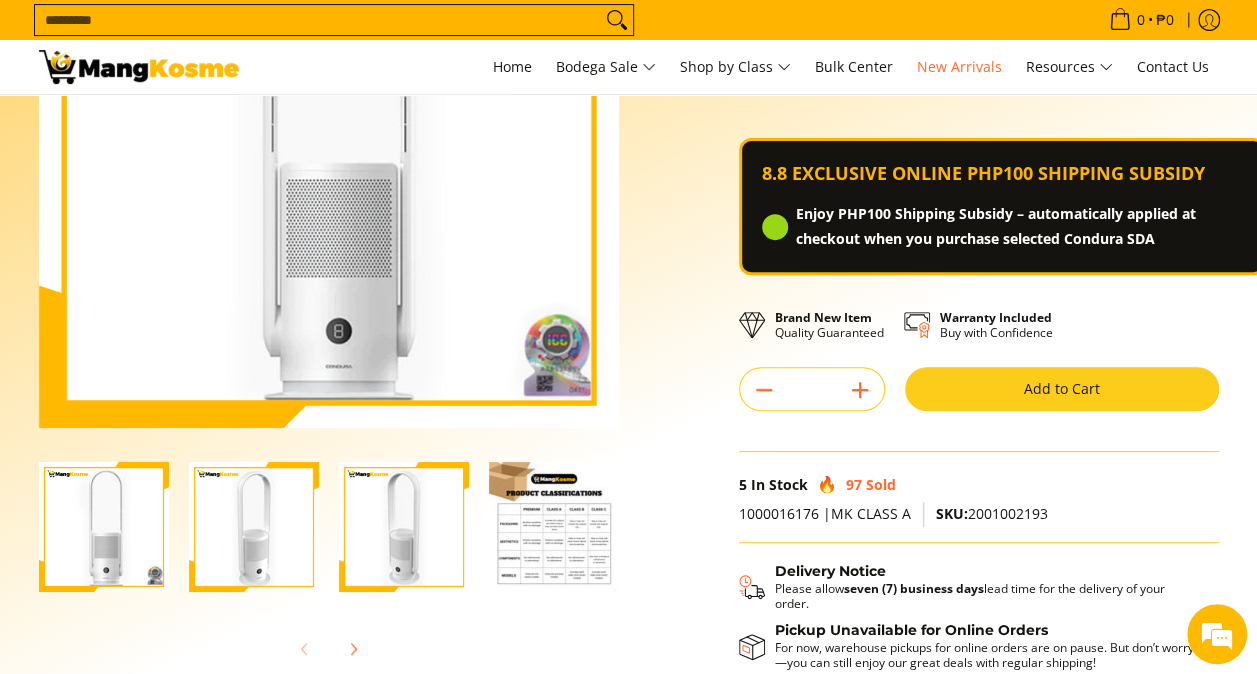 click at bounding box center (554, 527) 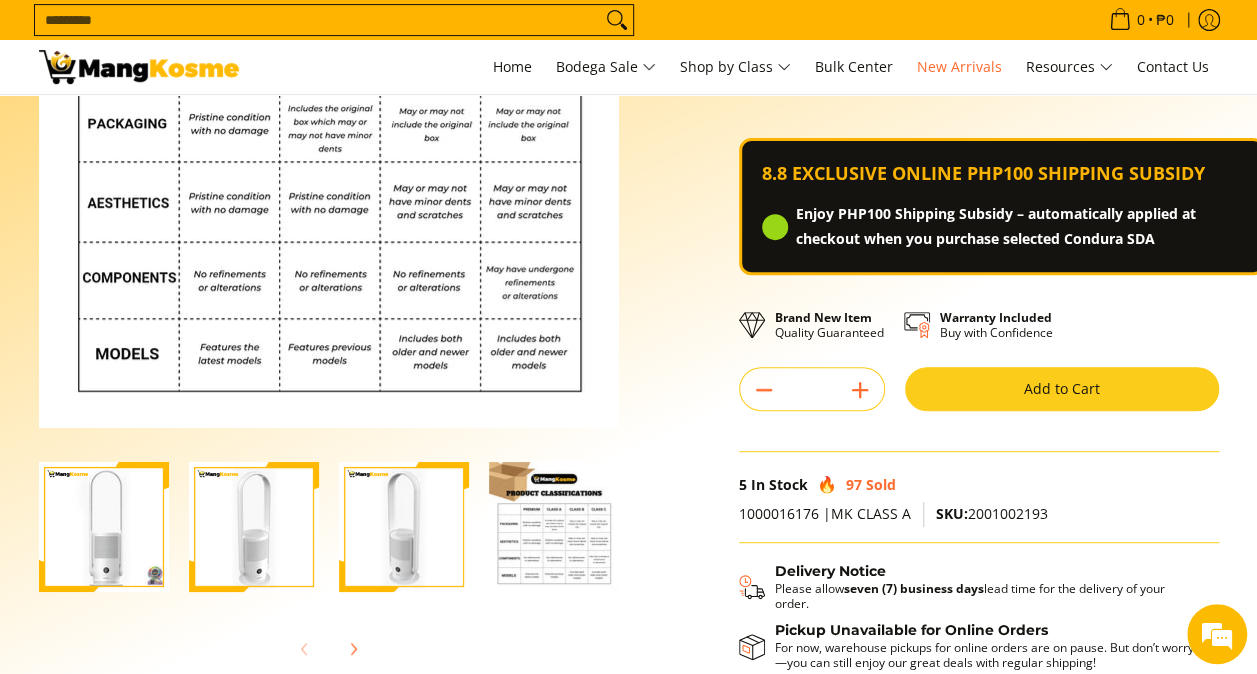 drag, startPoint x: 1256, startPoint y: 193, endPoint x: 1253, endPoint y: 136, distance: 57.07889 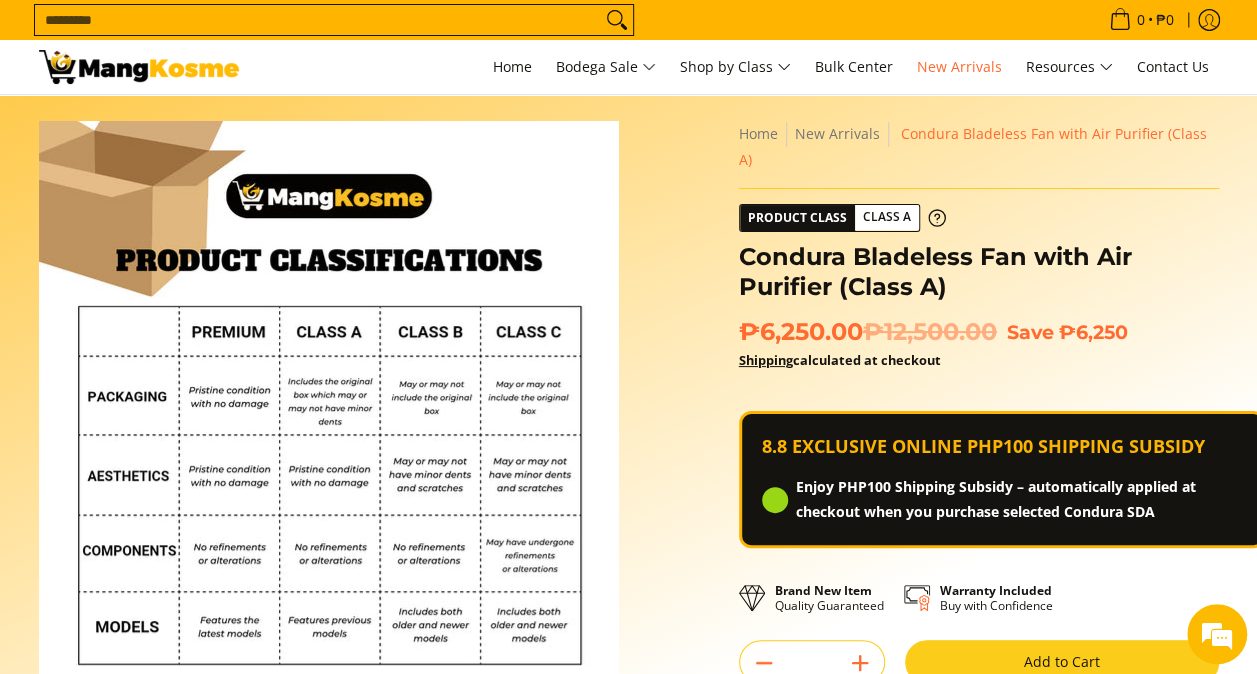 scroll, scrollTop: 11, scrollLeft: 0, axis: vertical 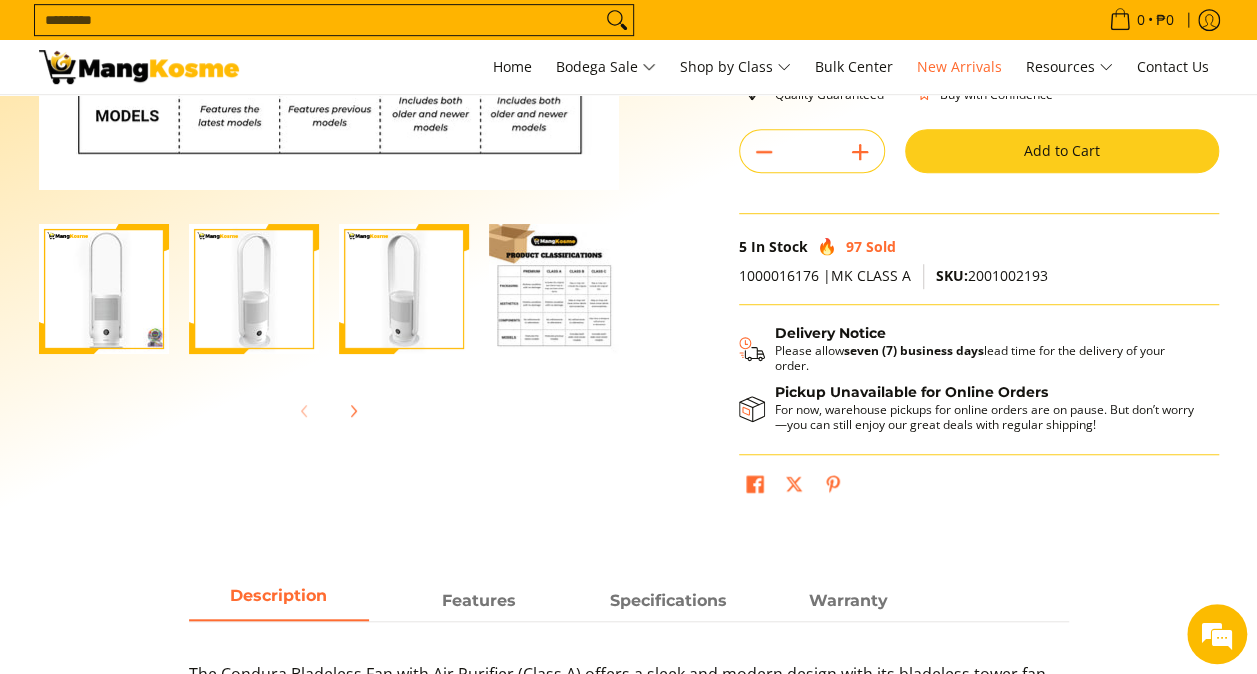 click at bounding box center (404, 289) 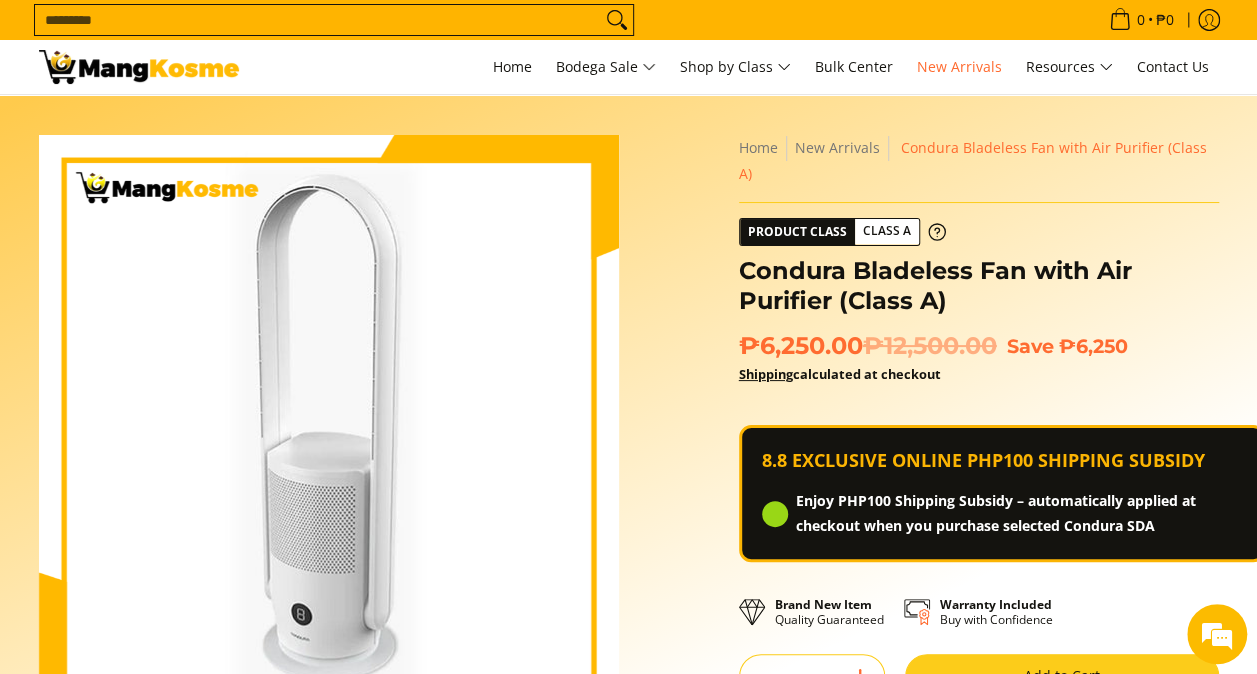 scroll, scrollTop: 72, scrollLeft: 0, axis: vertical 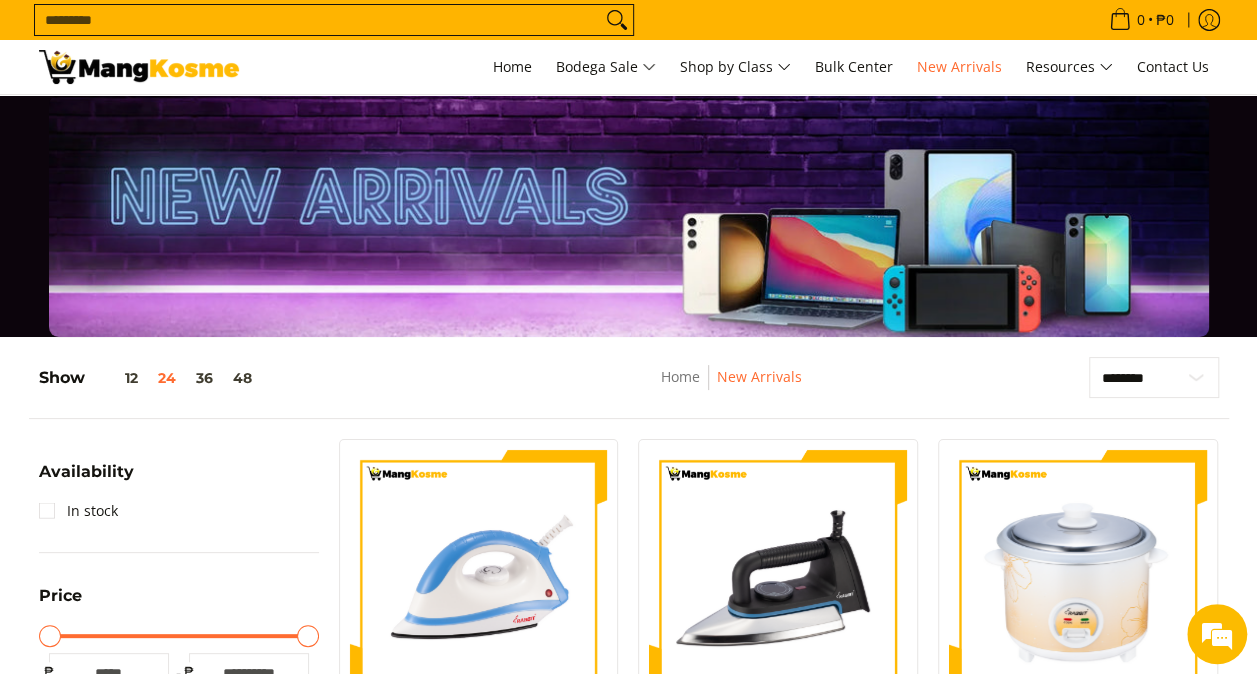 click on "Search..." at bounding box center [318, 20] 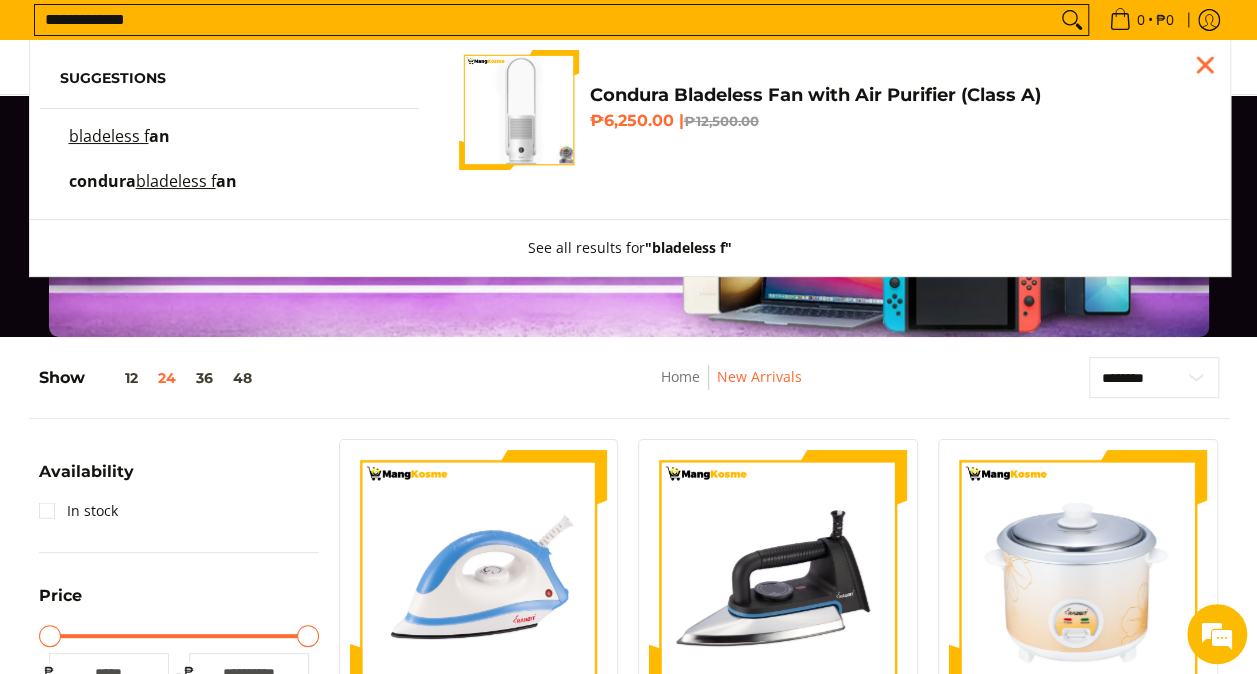 type on "**********" 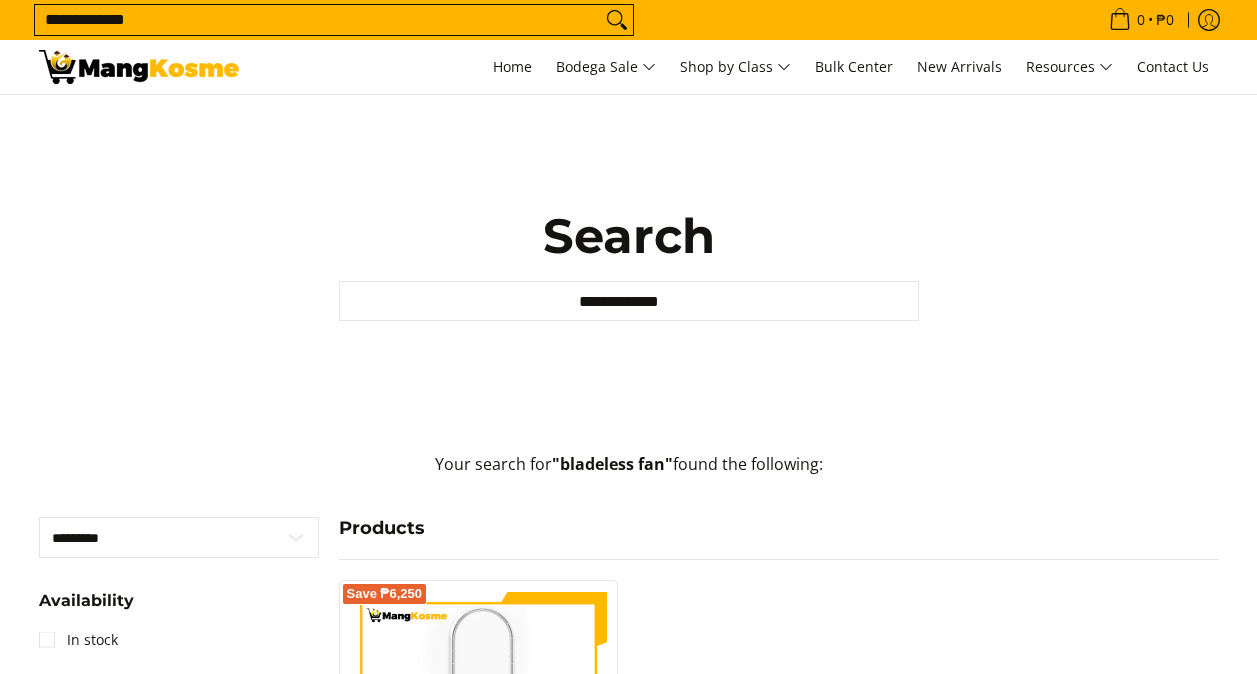scroll, scrollTop: 0, scrollLeft: 0, axis: both 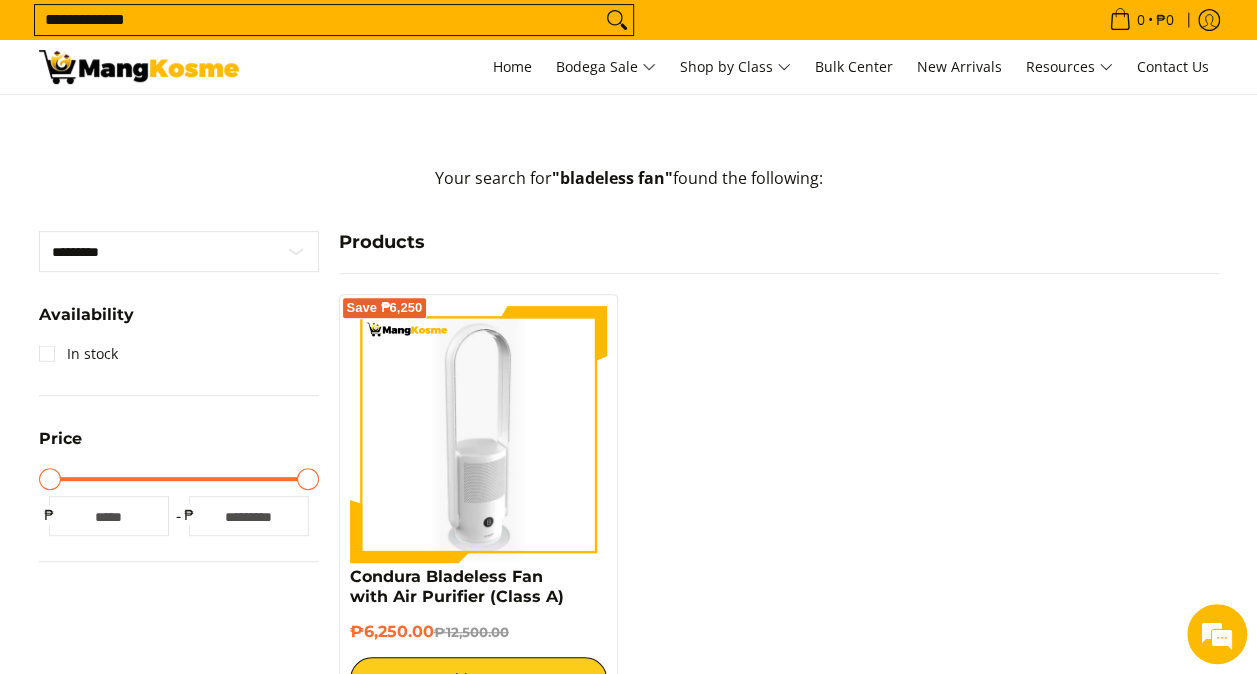click at bounding box center (479, 434) 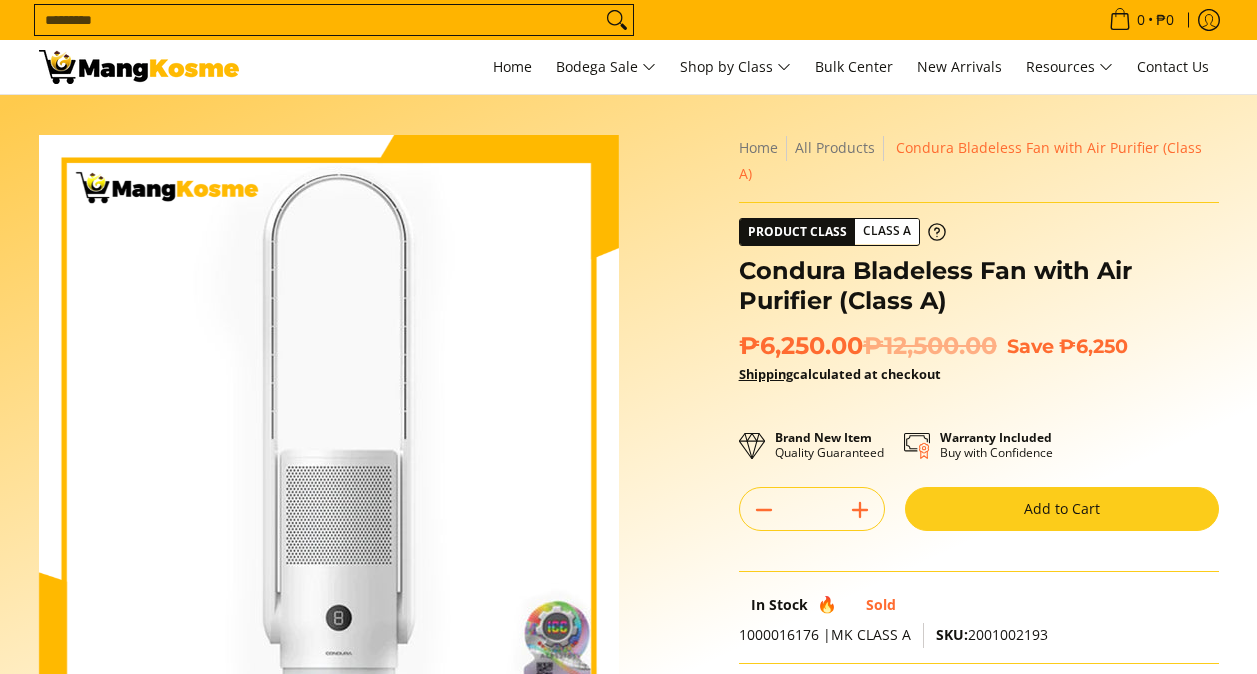scroll, scrollTop: 0, scrollLeft: 0, axis: both 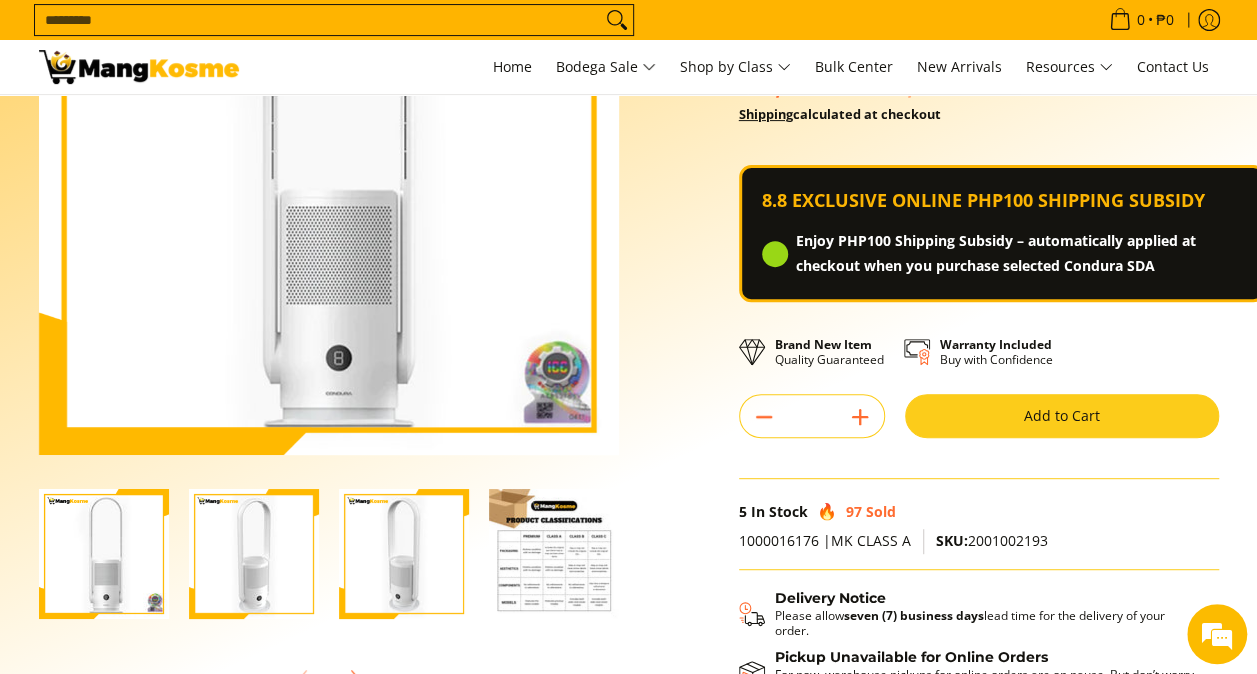 click on "Skip to Main Content
Enable zoom Disable zoom
Enable zoom Disable zoom
Home All Products
Condura Bladeless Fan with Air Purifier (Class A)
Product Class" at bounding box center [629, 336] 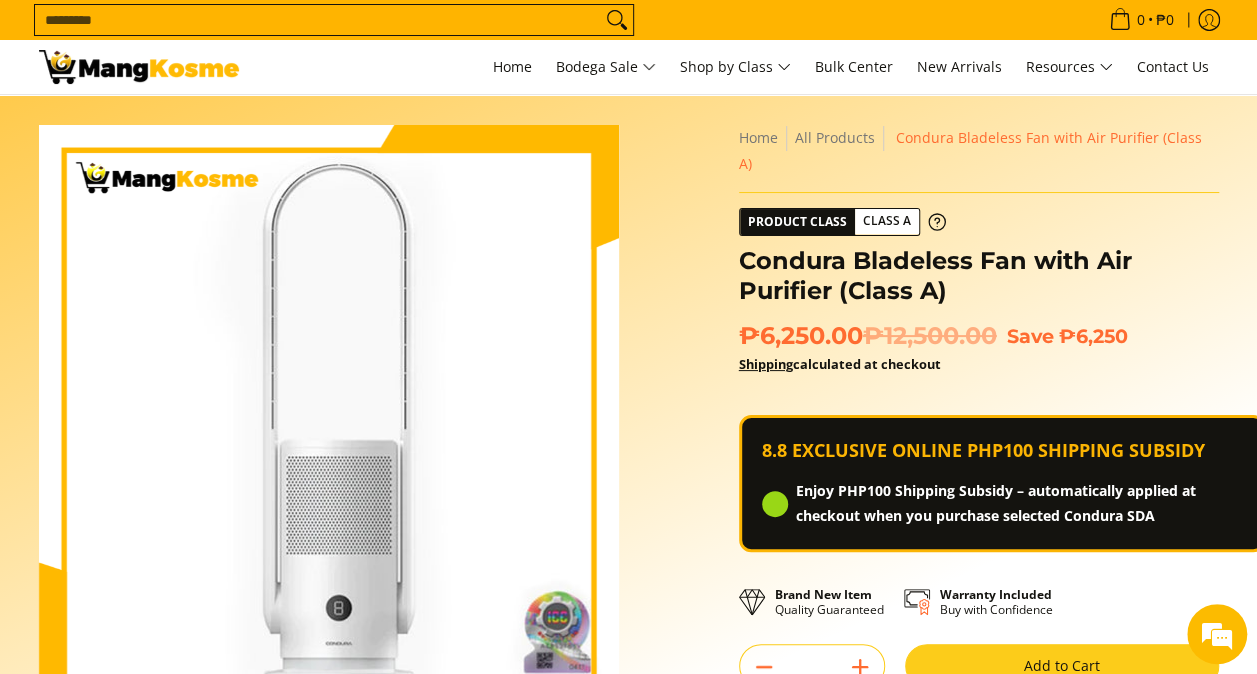 scroll, scrollTop: 0, scrollLeft: 0, axis: both 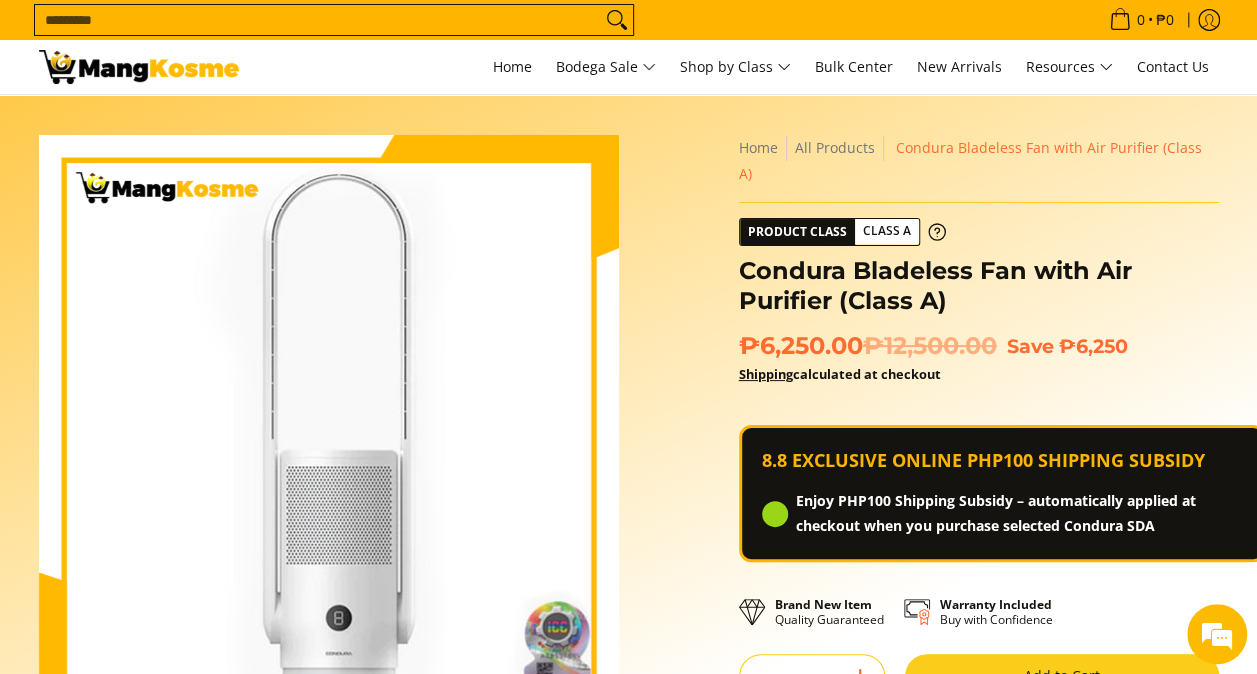 click on "Skip to Main Content
Enable zoom Disable zoom
Enable zoom Disable zoom
Home All Products
Condura Bladeless Fan with Air Purifier (Class A)
Product Class" at bounding box center (629, 596) 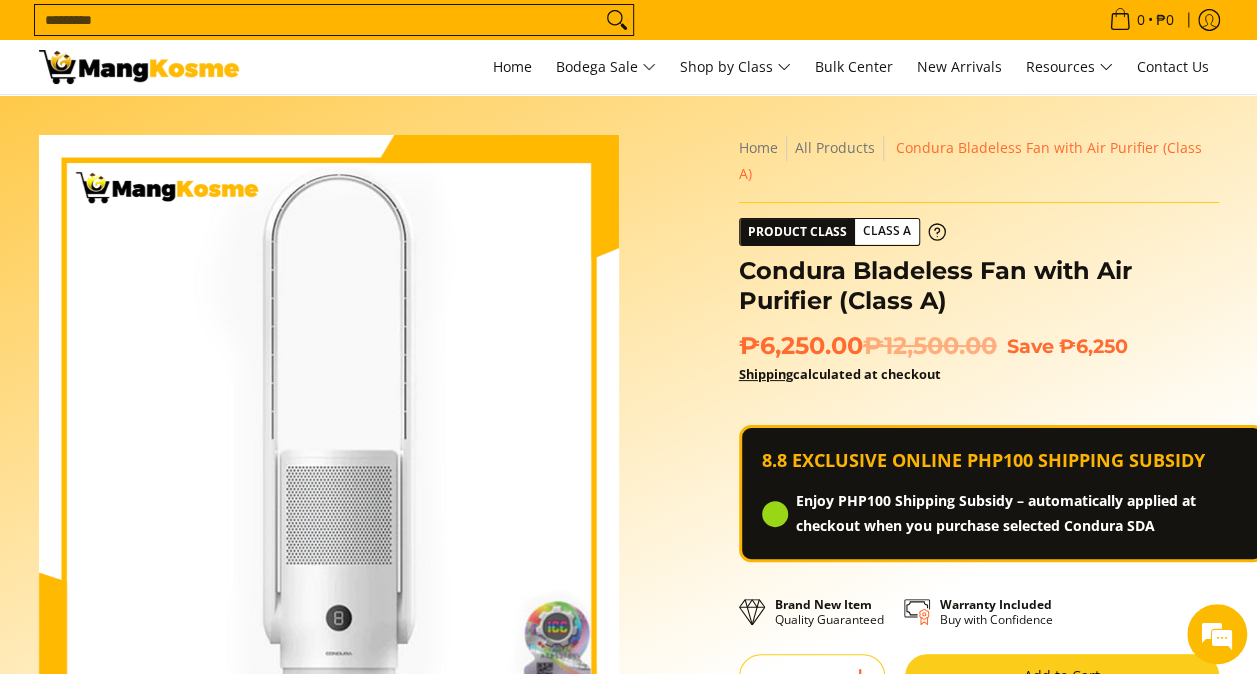 scroll, scrollTop: 589, scrollLeft: 0, axis: vertical 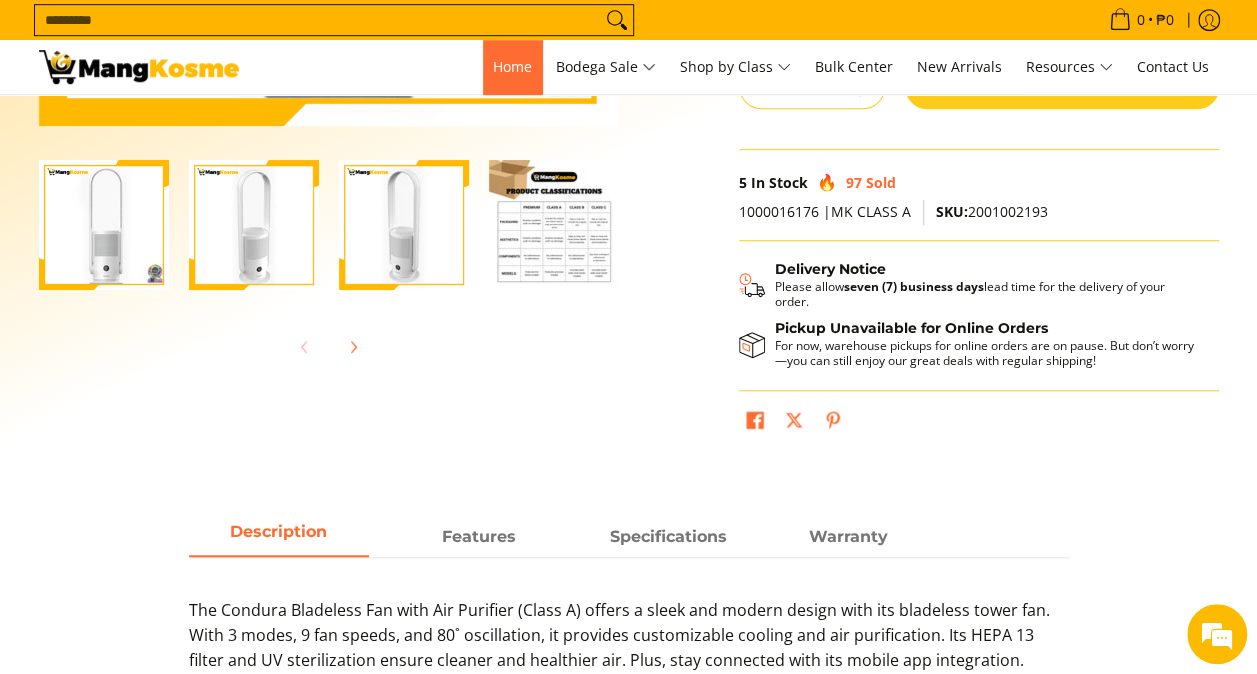 click on "Home" at bounding box center [512, 66] 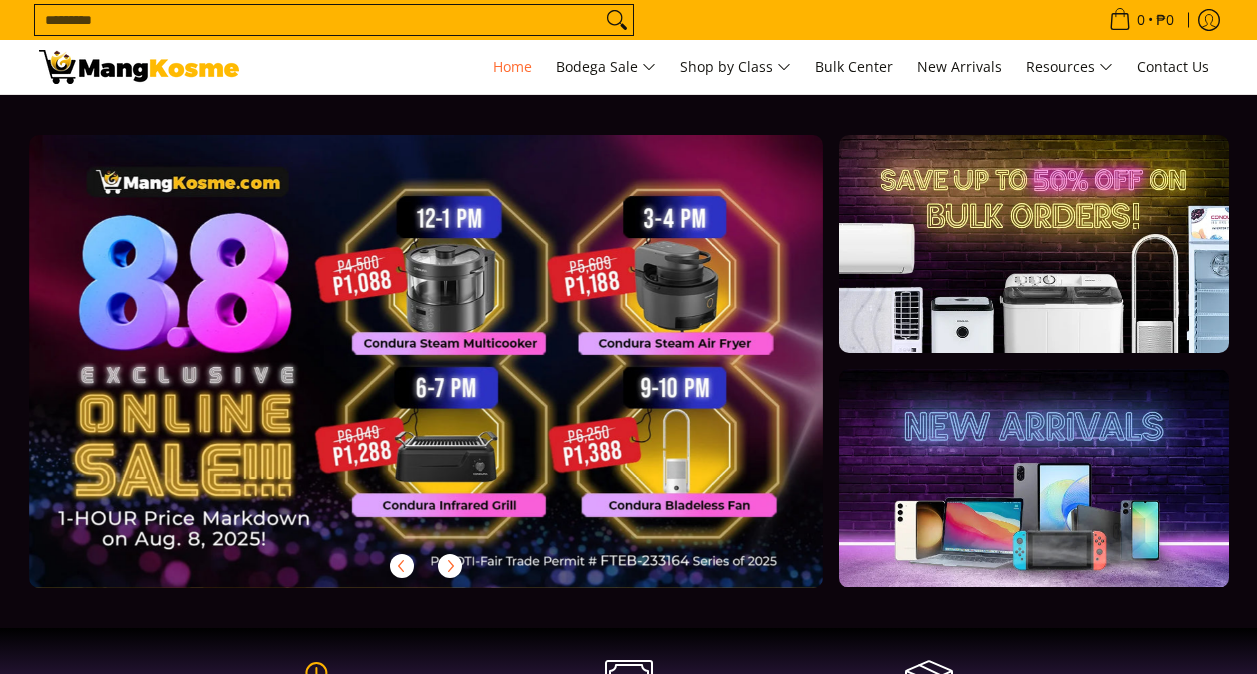 scroll, scrollTop: 0, scrollLeft: 0, axis: both 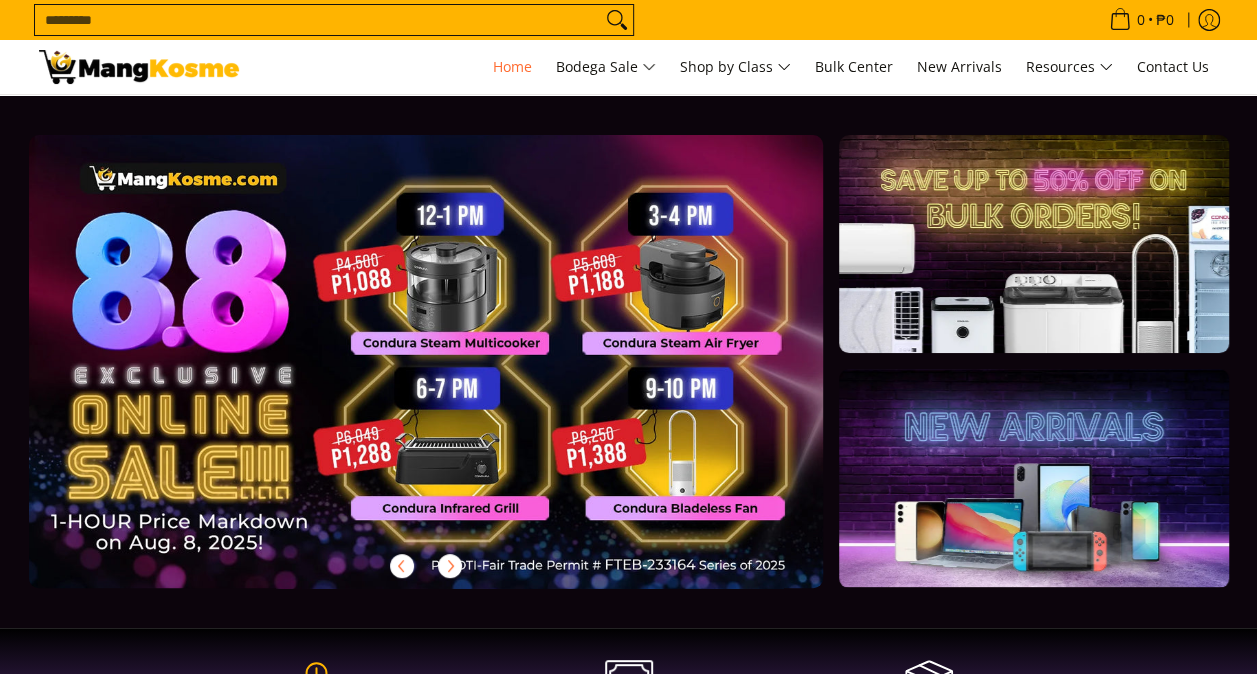 click at bounding box center (458, 377) 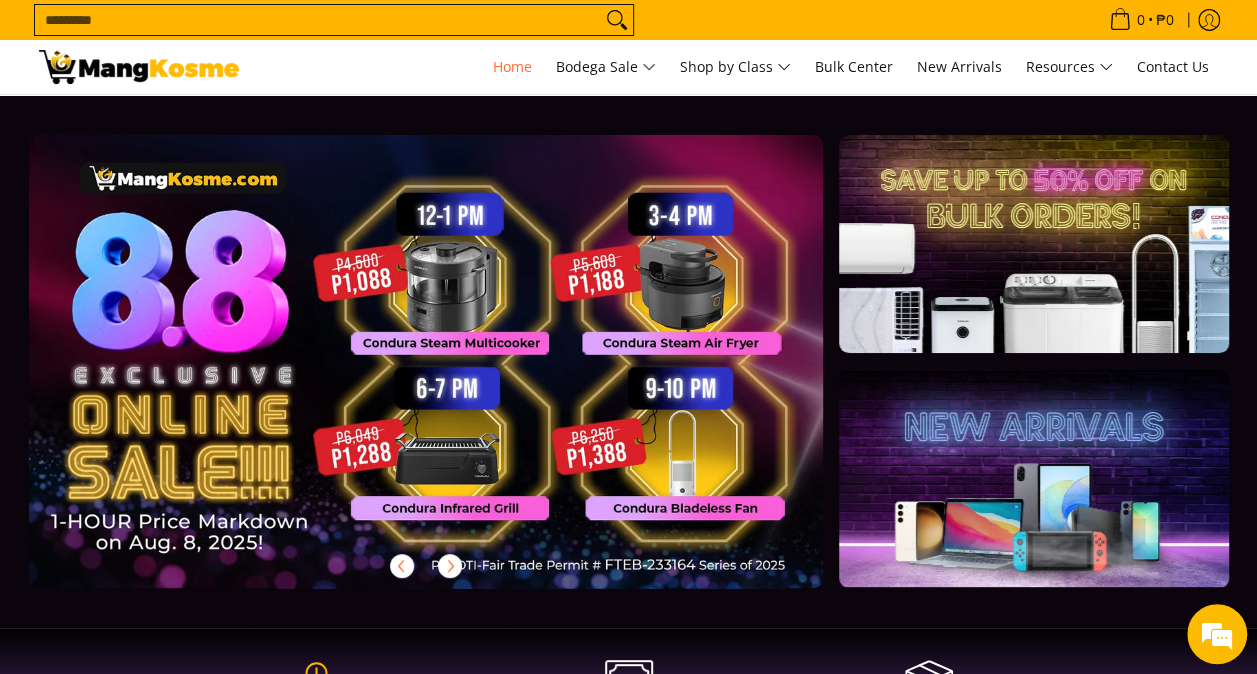 click at bounding box center (458, 377) 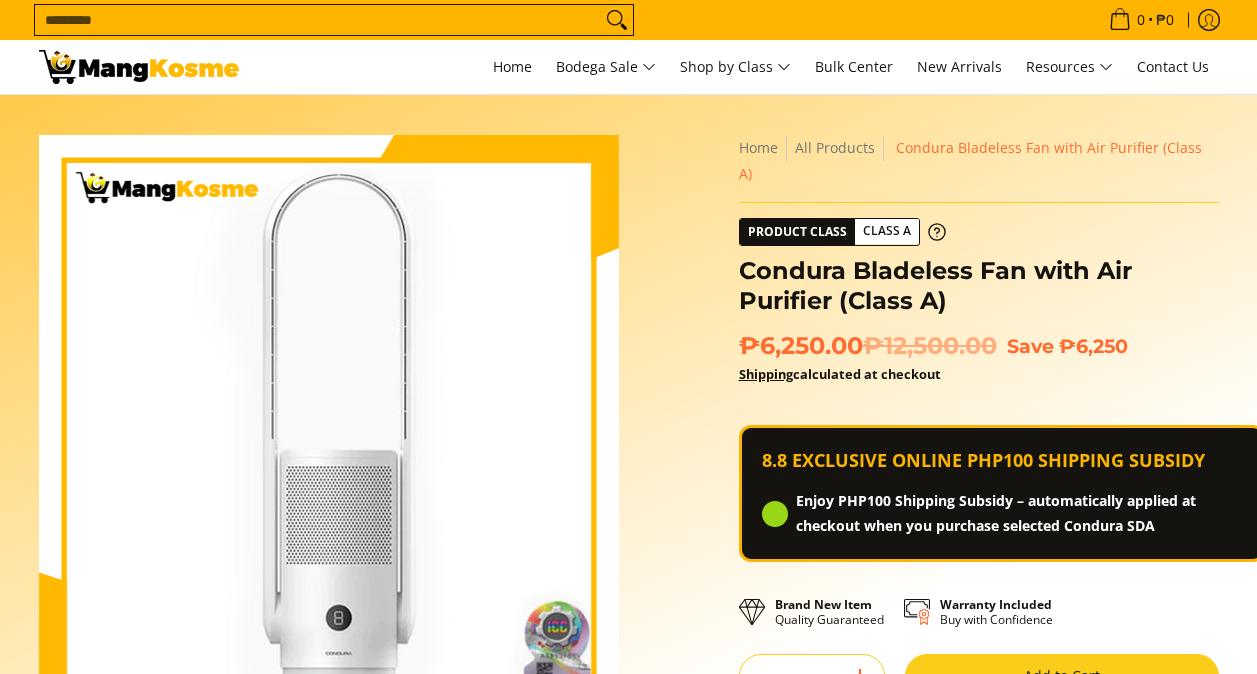 scroll, scrollTop: 589, scrollLeft: 0, axis: vertical 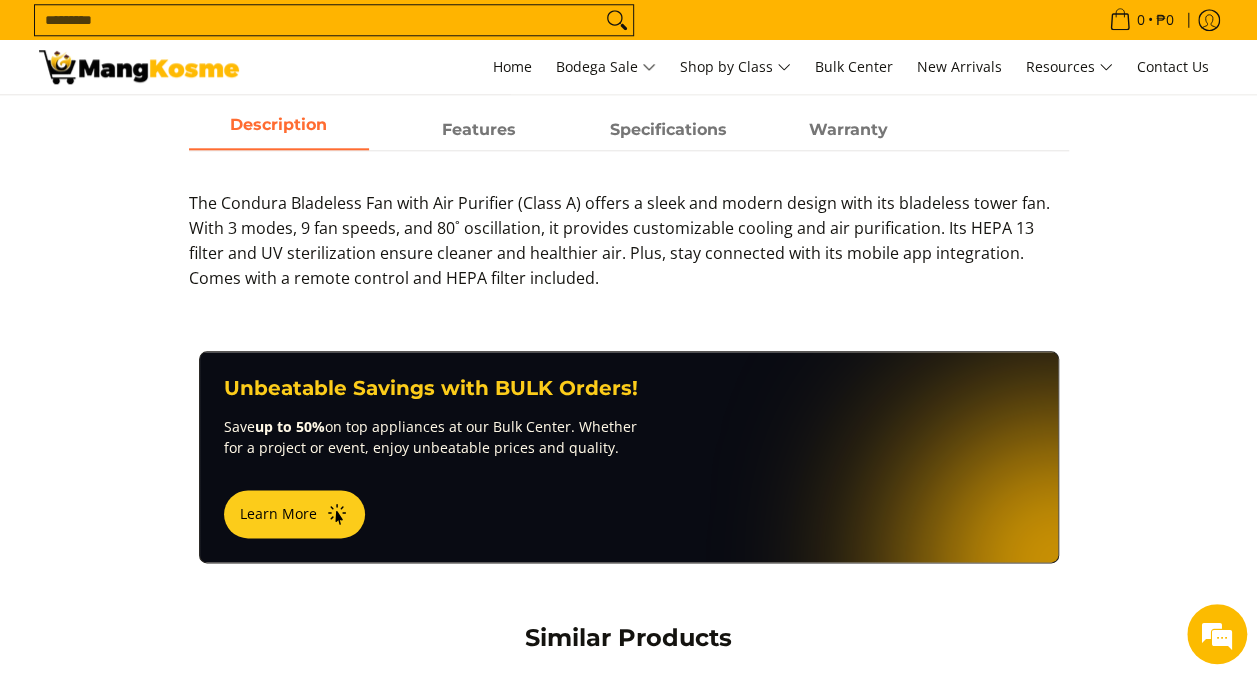 drag, startPoint x: 1204, startPoint y: 382, endPoint x: 1228, endPoint y: 269, distance: 115.52056 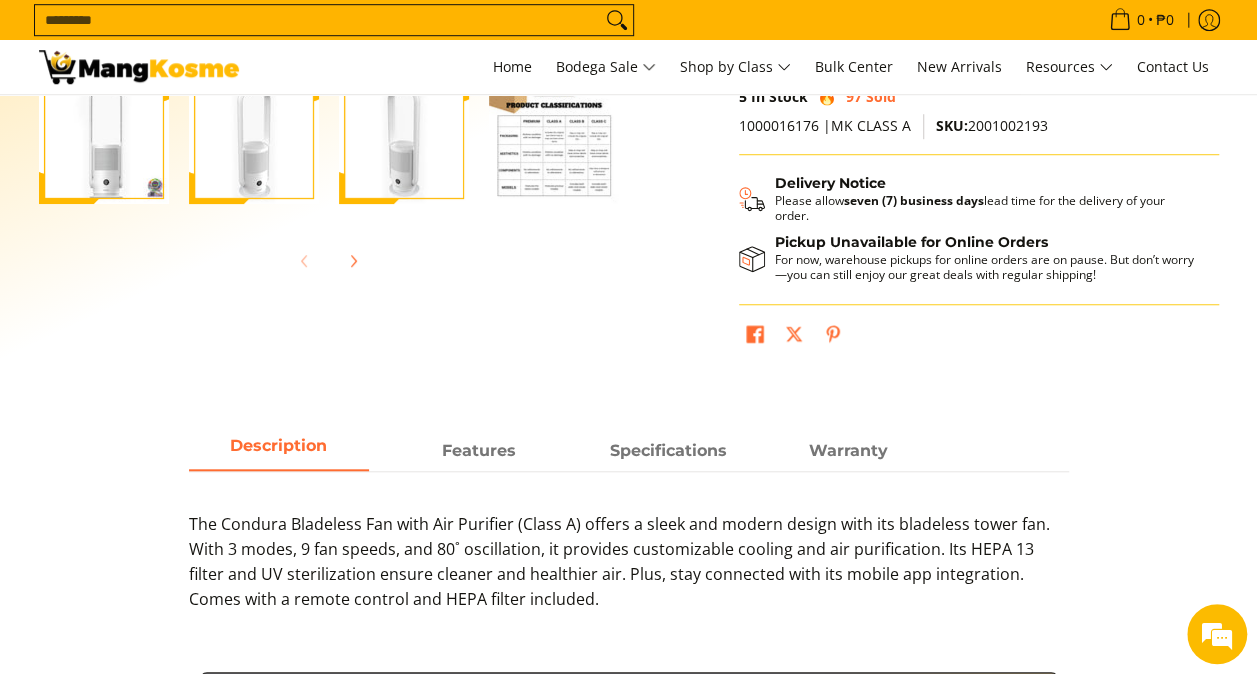 scroll, scrollTop: 684, scrollLeft: 0, axis: vertical 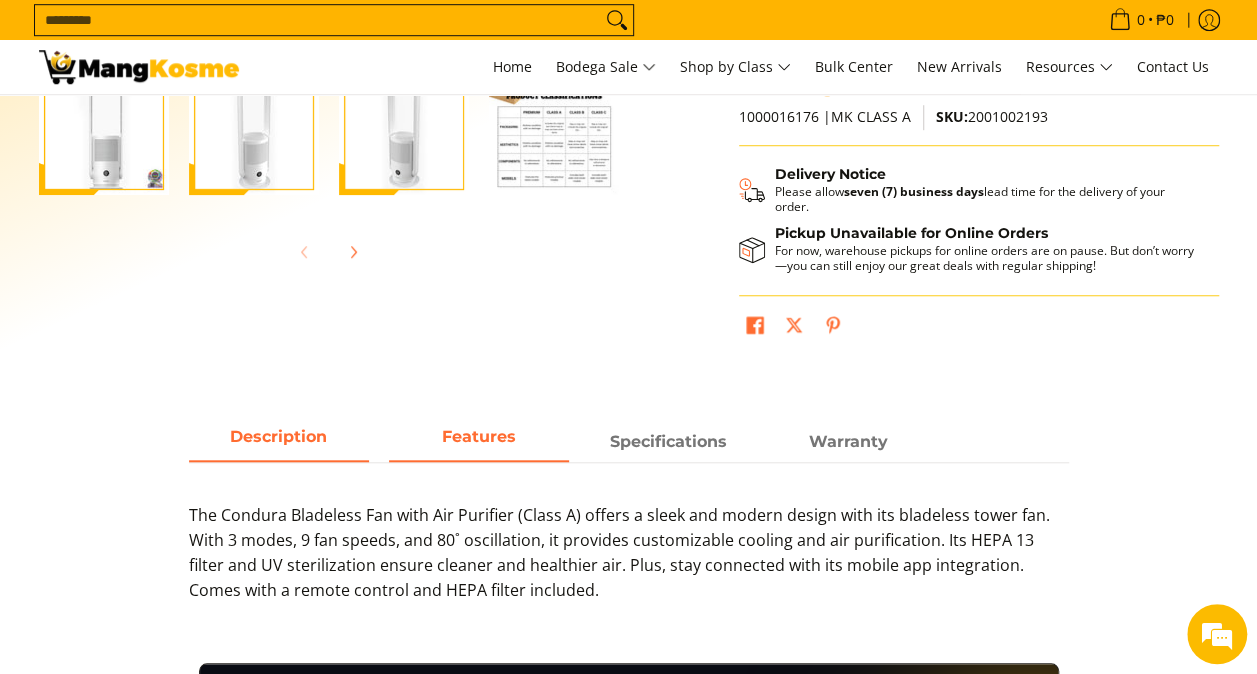 click on "Features" at bounding box center (479, 442) 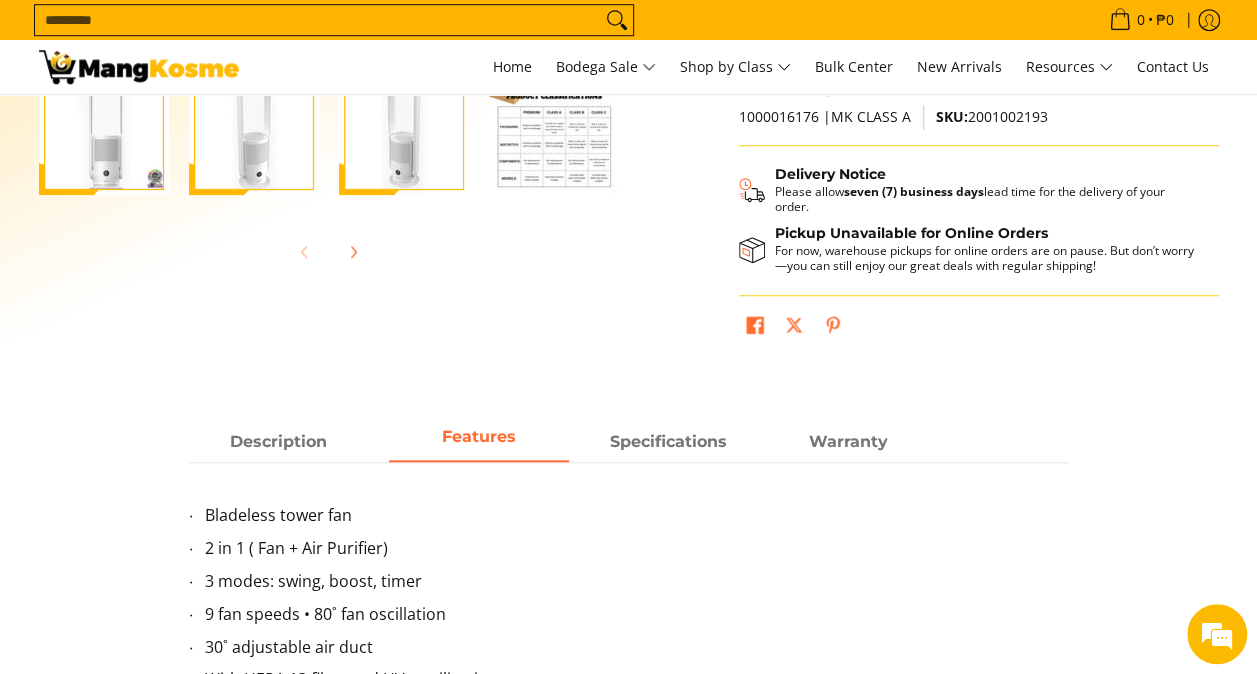 click on "2 in 1 ( Fan + Air Purifier)" at bounding box center (637, 552) 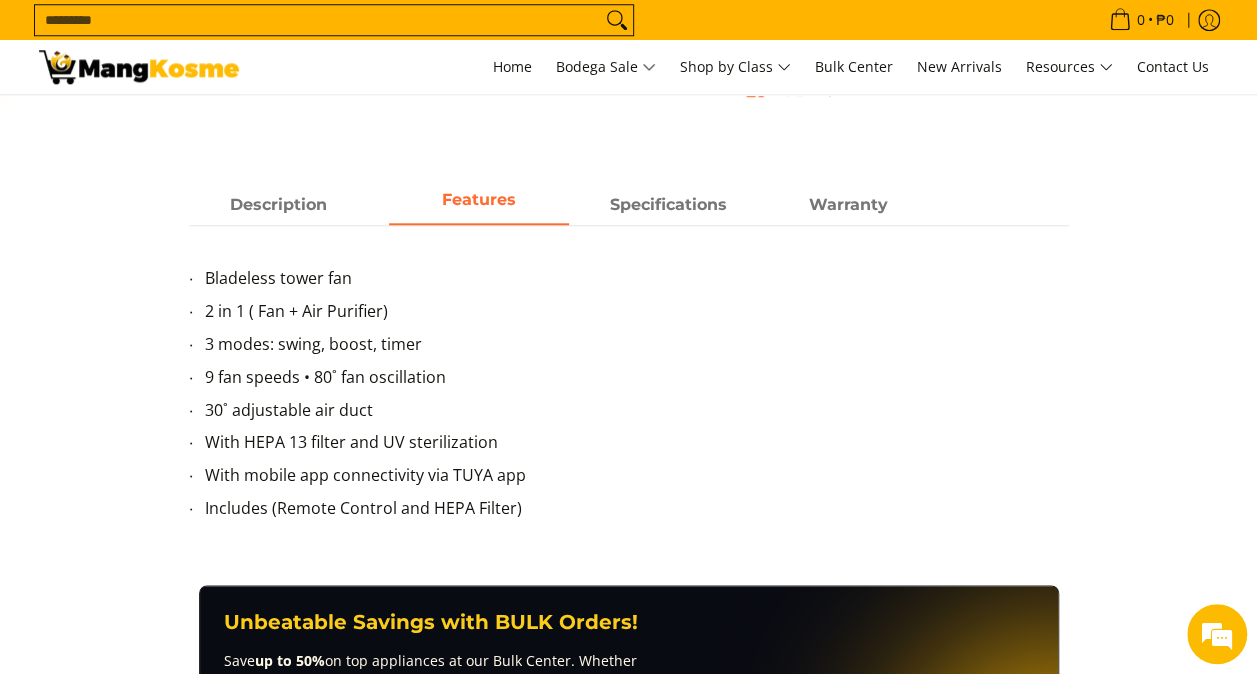 scroll, scrollTop: 918, scrollLeft: 0, axis: vertical 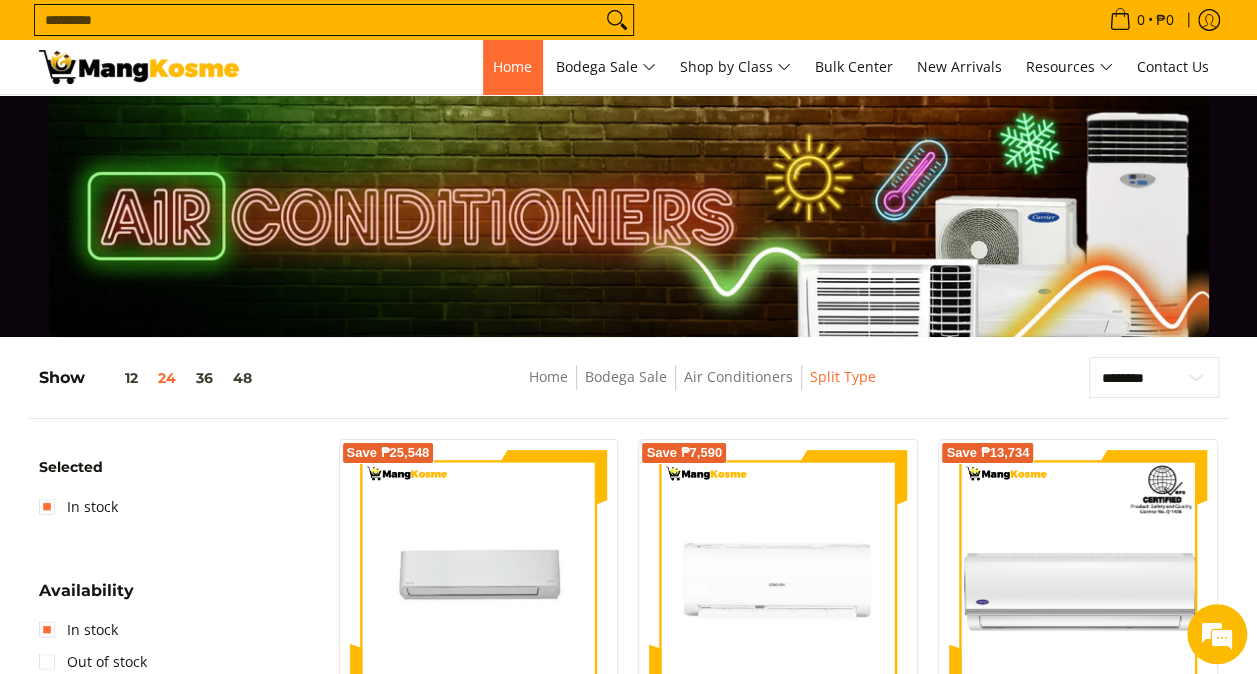 click on "Home" at bounding box center [512, 67] 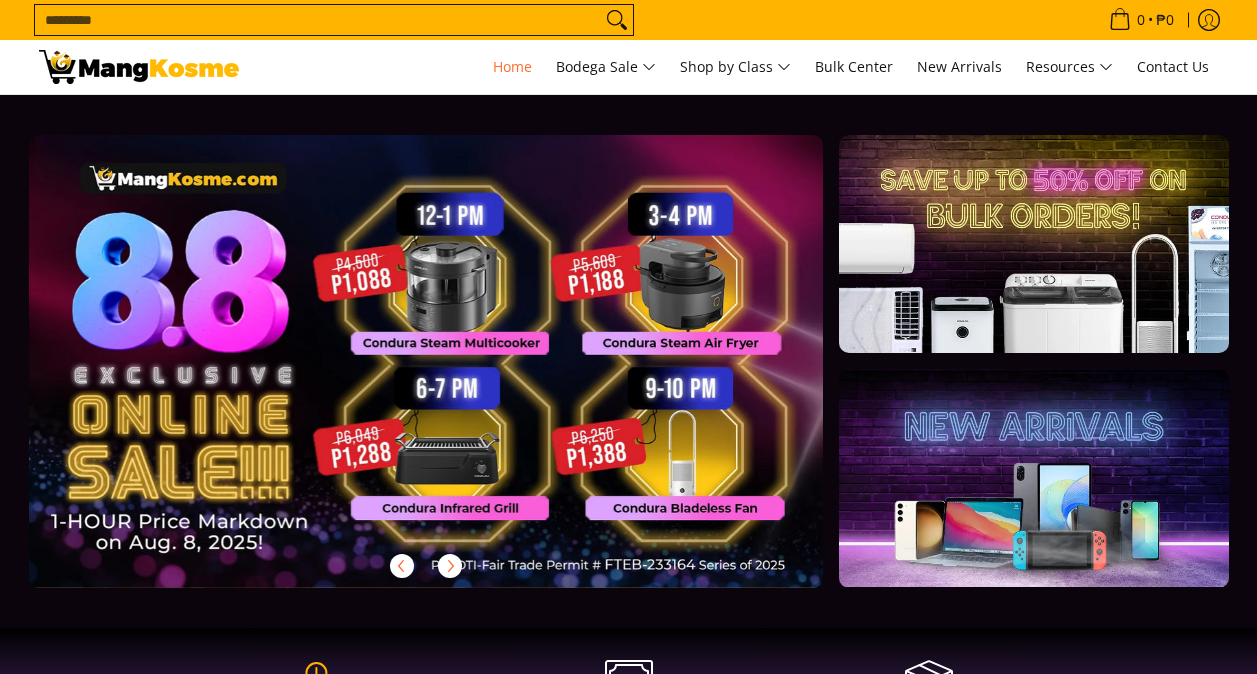 scroll, scrollTop: 0, scrollLeft: 0, axis: both 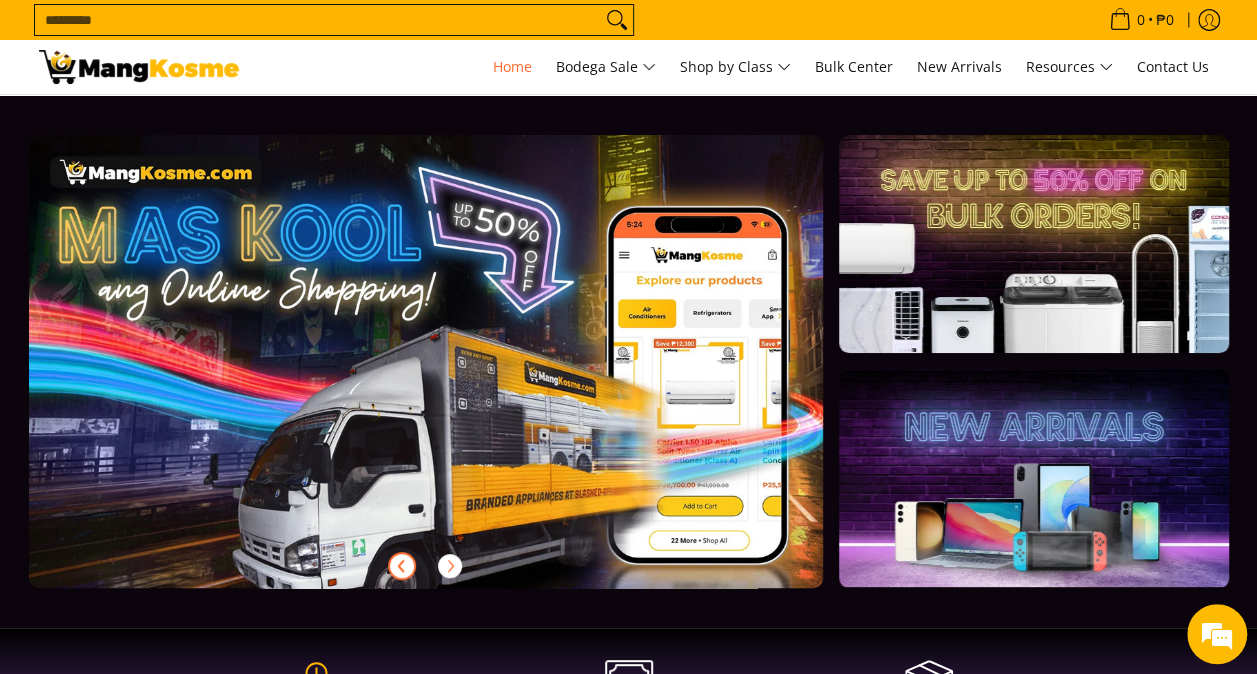 click 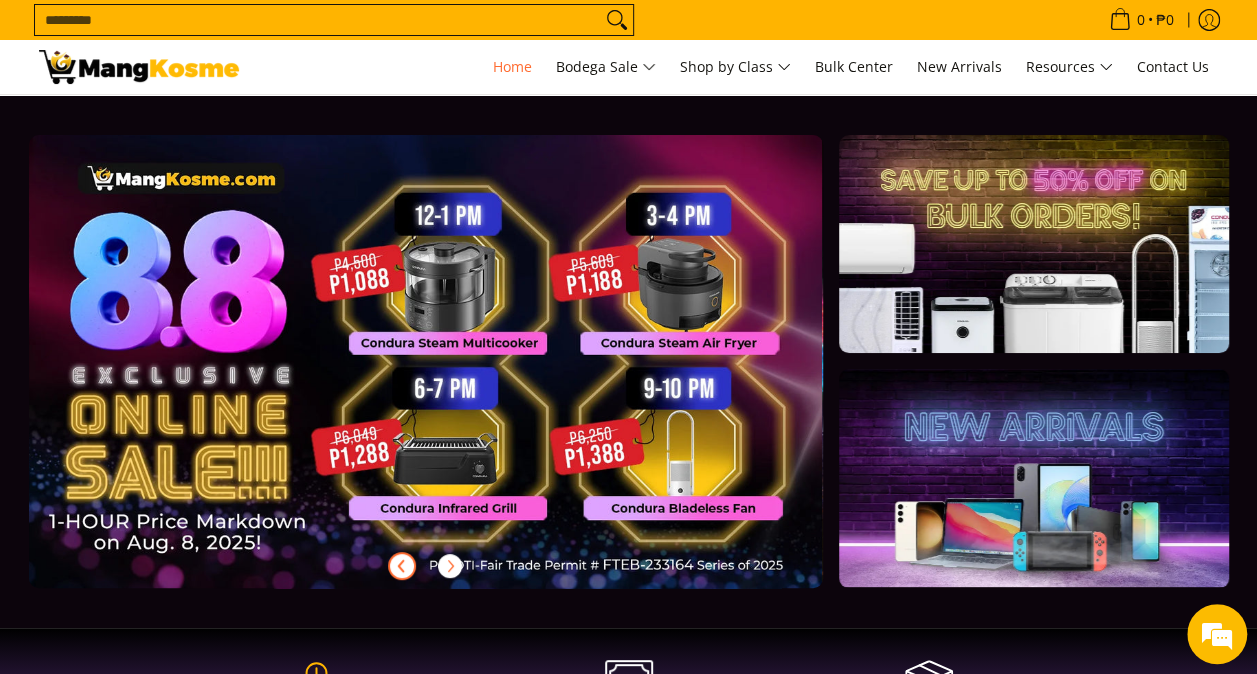 scroll, scrollTop: 0, scrollLeft: 0, axis: both 